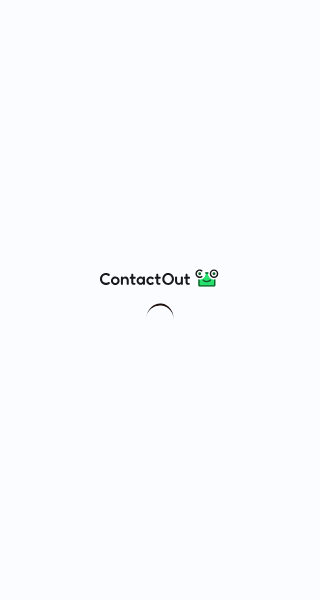 scroll, scrollTop: 0, scrollLeft: 0, axis: both 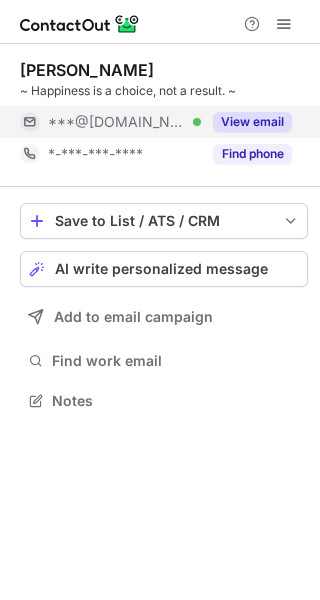 click on "View email" at bounding box center [252, 122] 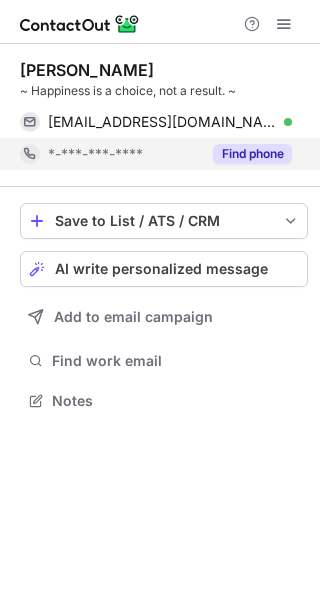 click on "Find phone" at bounding box center [252, 154] 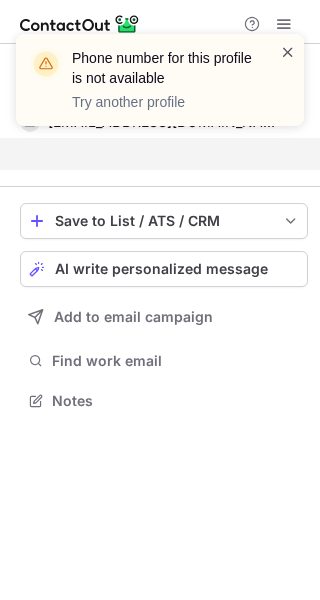 click at bounding box center (288, 52) 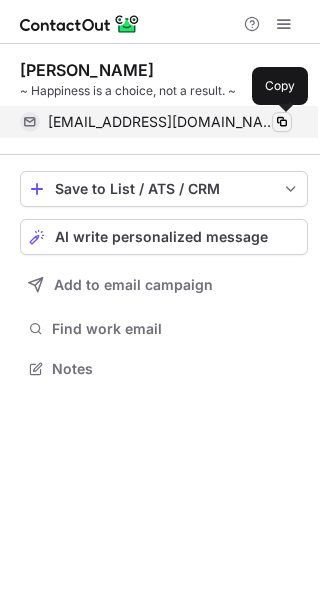 click at bounding box center [282, 122] 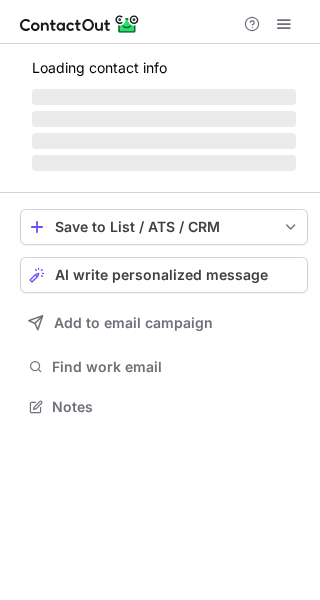 scroll, scrollTop: 0, scrollLeft: 0, axis: both 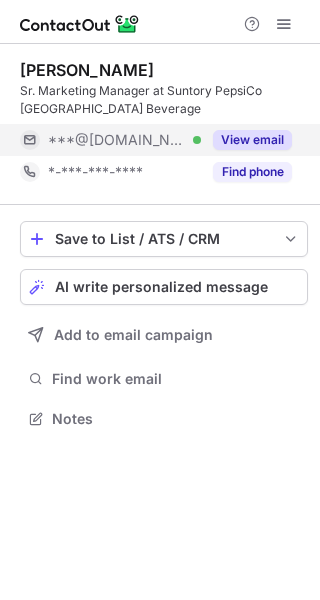 click on "View email" at bounding box center [252, 140] 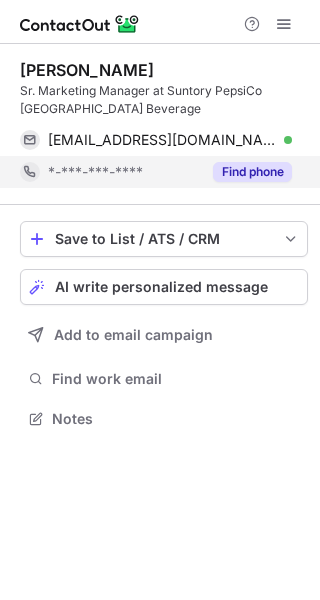 click on "Find phone" at bounding box center [252, 172] 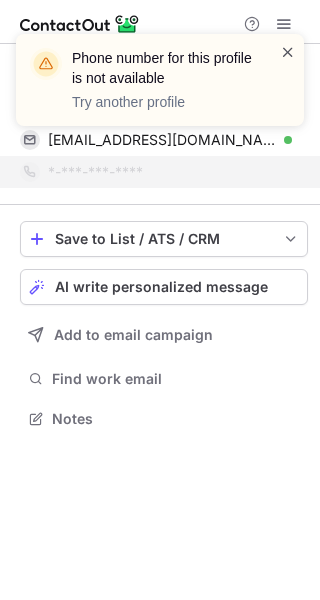click at bounding box center (288, 52) 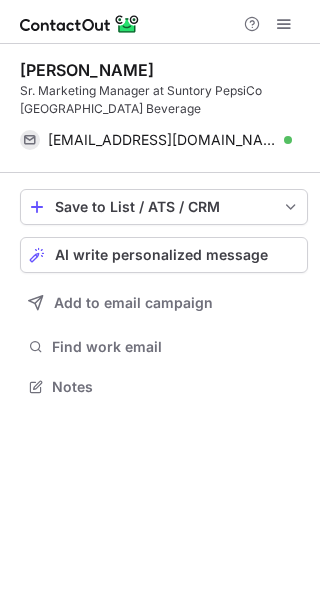 scroll, scrollTop: 373, scrollLeft: 320, axis: both 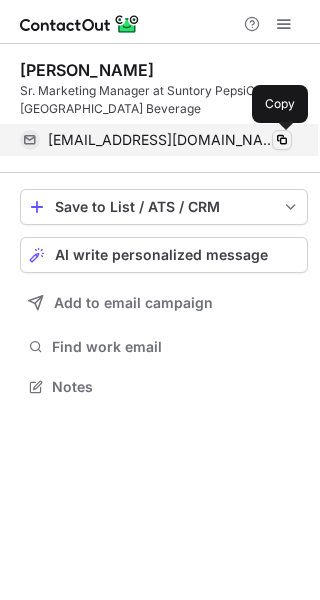 click at bounding box center [282, 140] 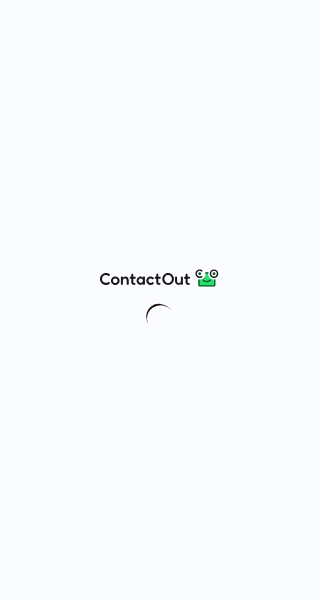 scroll, scrollTop: 0, scrollLeft: 0, axis: both 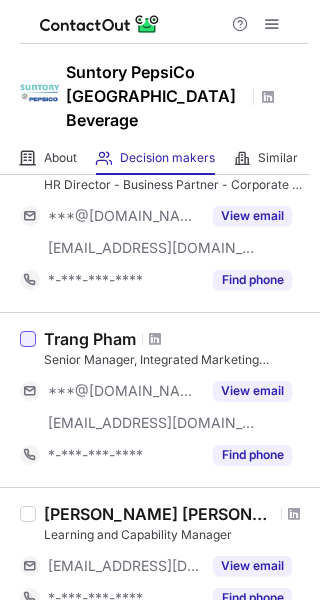 click at bounding box center [28, 339] 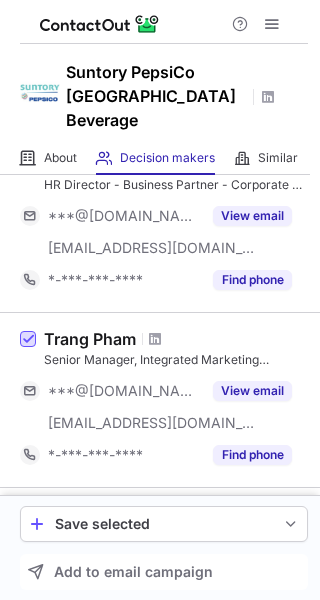 click at bounding box center [28, 340] 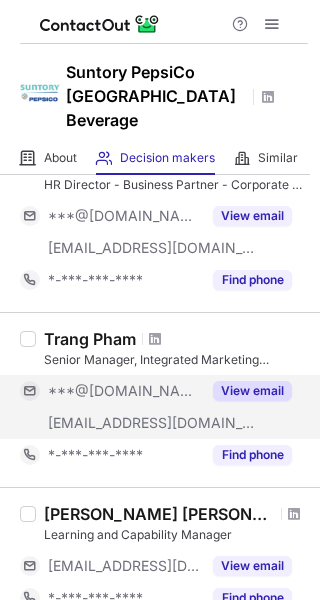 click on "View email" at bounding box center (252, 391) 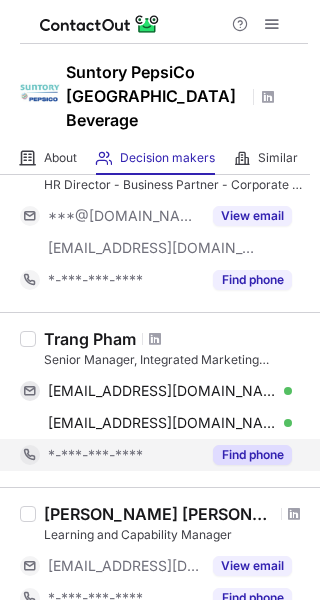 click on "Find phone" at bounding box center [252, 455] 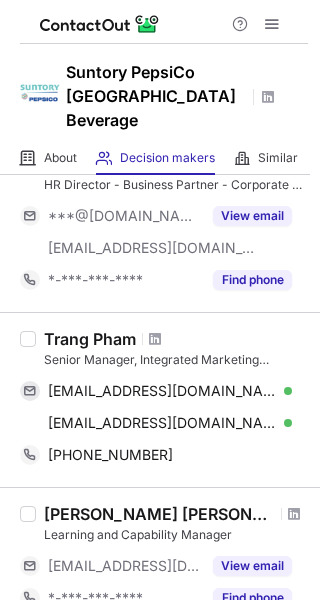 click on "Trang Pham" at bounding box center [90, 339] 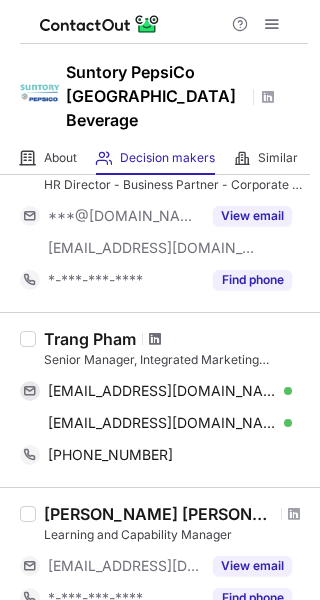 click at bounding box center (155, 339) 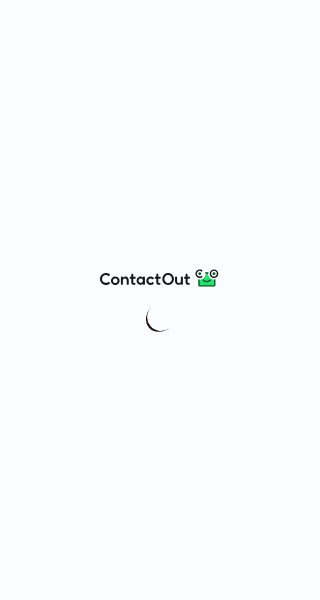scroll, scrollTop: 0, scrollLeft: 0, axis: both 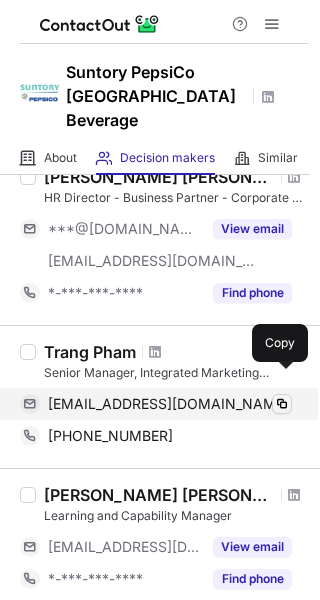 click at bounding box center (282, 404) 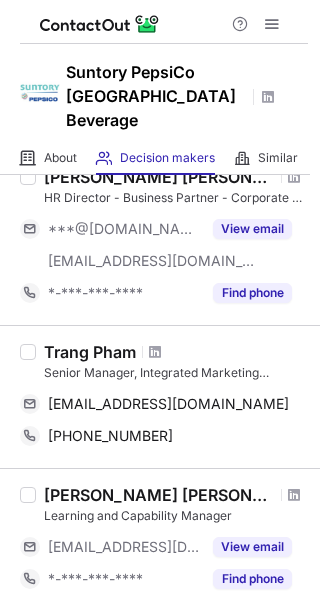 click on "Senior Manager, Integrated Marketing Communications" at bounding box center (176, 373) 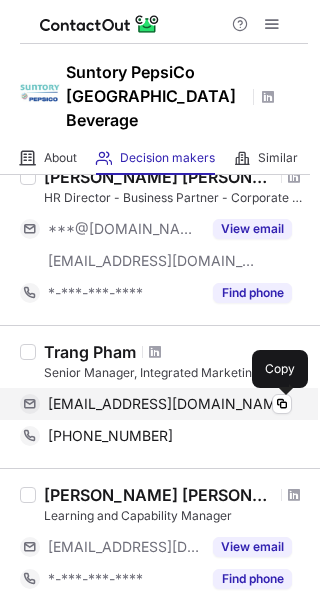 click on "phptrang@gmail.com Copy" at bounding box center [156, 404] 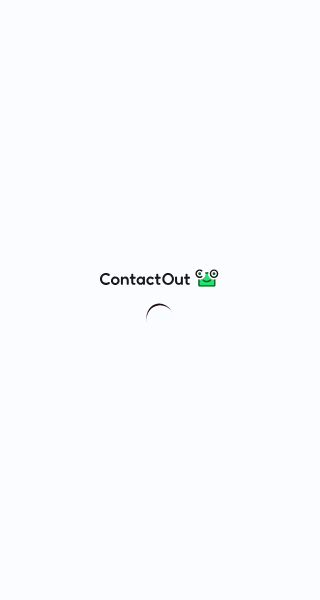 scroll, scrollTop: 0, scrollLeft: 0, axis: both 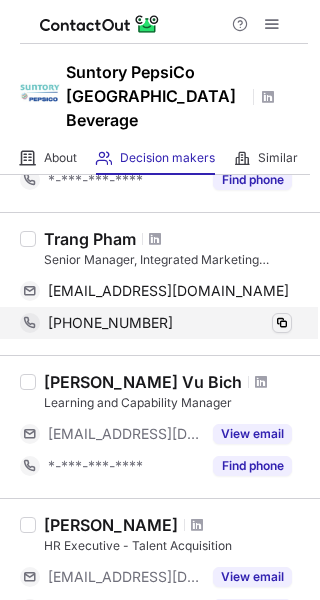 click at bounding box center (282, 323) 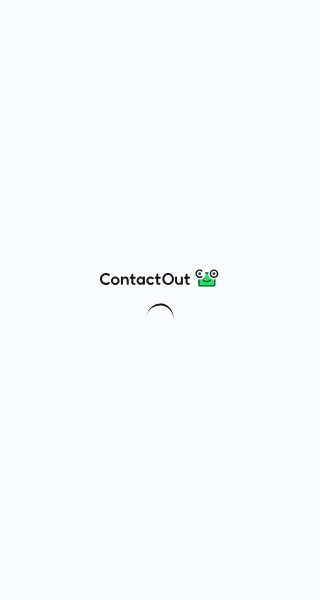 scroll, scrollTop: 0, scrollLeft: 0, axis: both 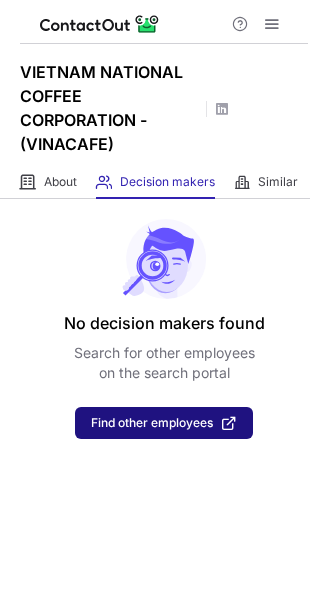 click on "Find other employees" at bounding box center (164, 423) 